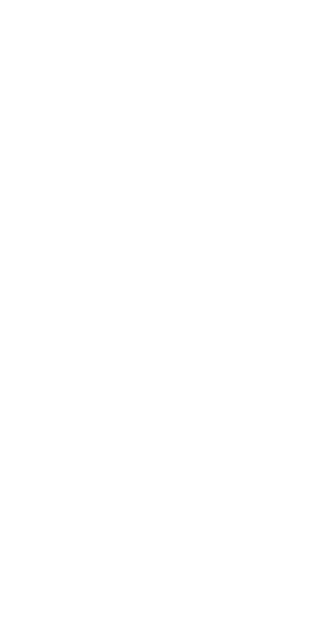 scroll, scrollTop: 0, scrollLeft: 0, axis: both 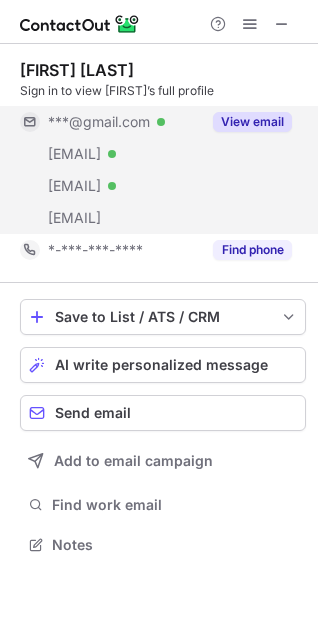 click on "View email" at bounding box center [252, 122] 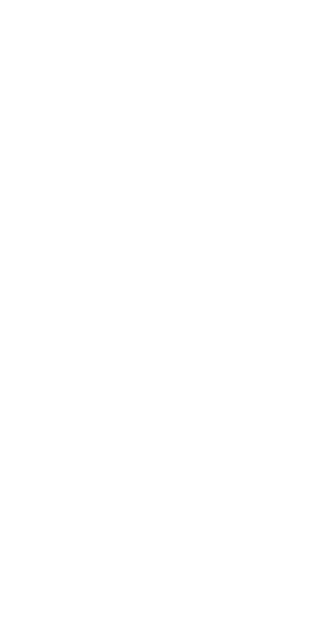 scroll, scrollTop: 0, scrollLeft: 0, axis: both 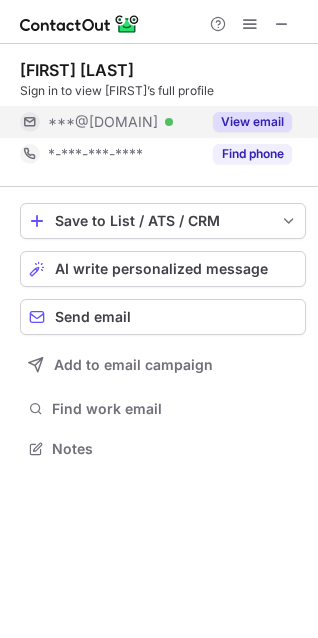 click on "View email" at bounding box center [252, 122] 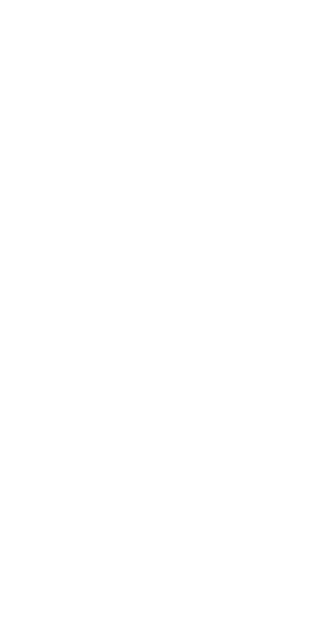scroll, scrollTop: 0, scrollLeft: 0, axis: both 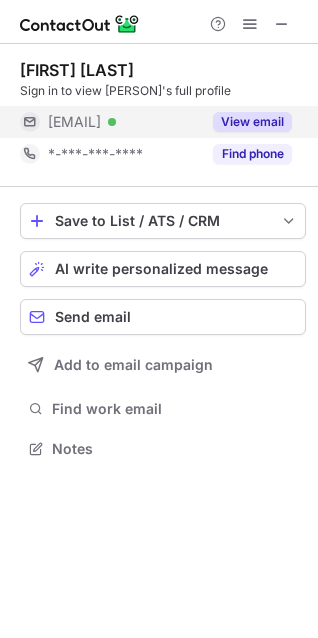 click on "View email" at bounding box center [246, 122] 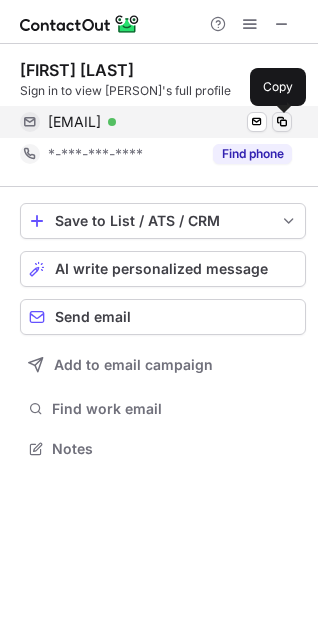 click at bounding box center (282, 122) 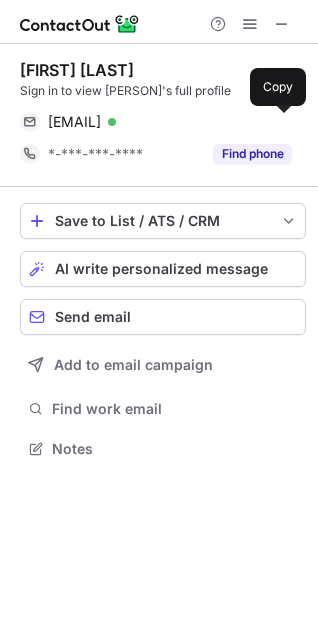 type 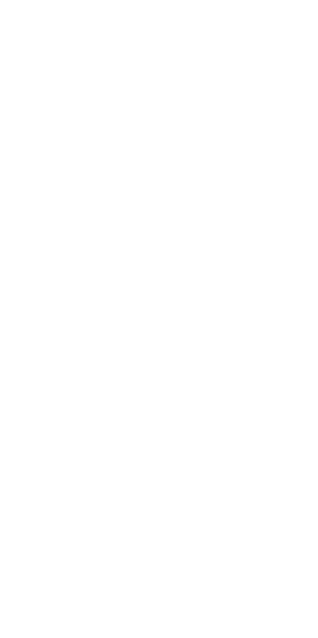 scroll, scrollTop: 0, scrollLeft: 0, axis: both 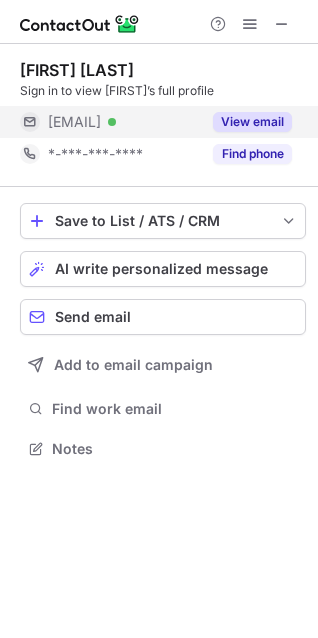 click on "View email" at bounding box center [252, 122] 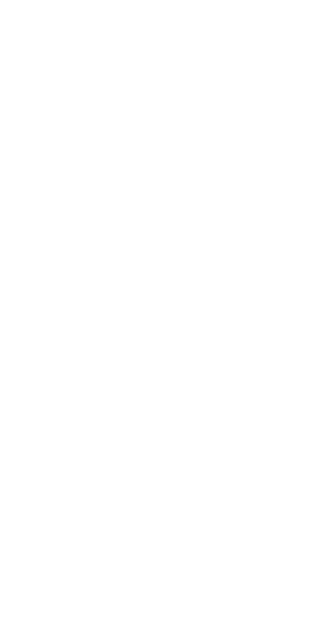 scroll, scrollTop: 0, scrollLeft: 0, axis: both 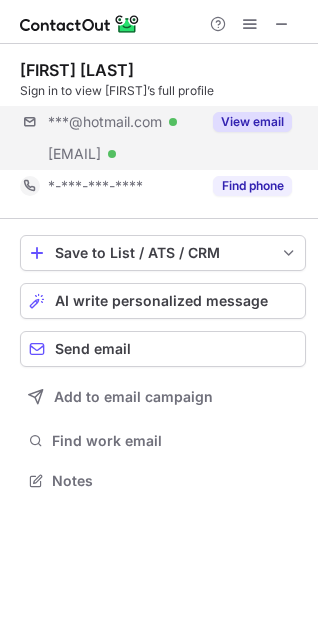 click on "***@[DOMAIN] Verified [EMAIL] Verified View email" at bounding box center [163, 138] 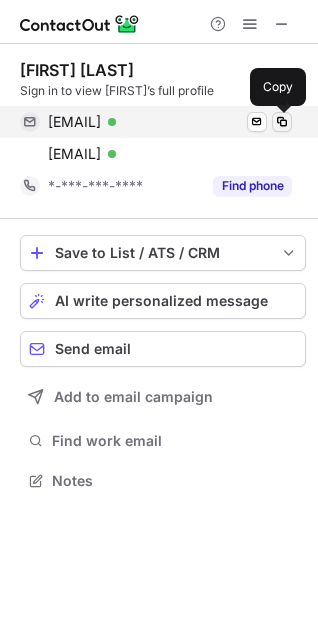 click at bounding box center (282, 122) 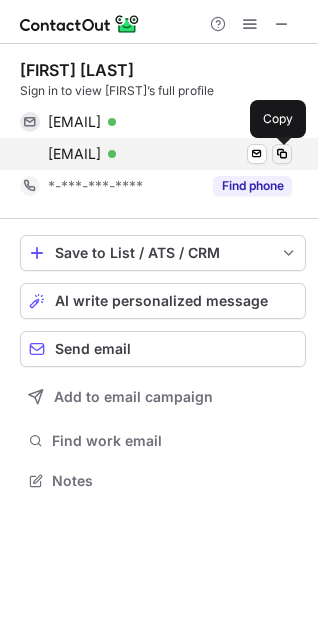 click at bounding box center [282, 154] 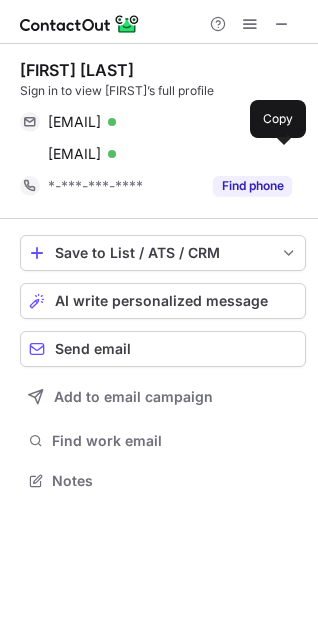 type 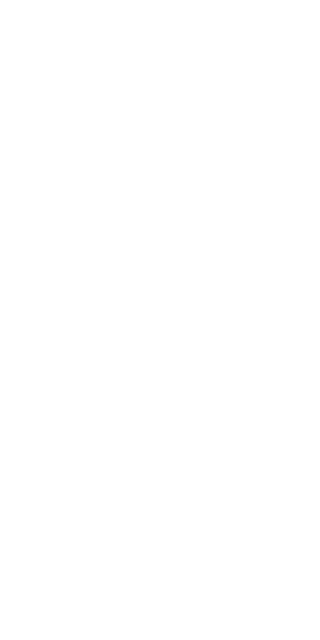 scroll, scrollTop: 0, scrollLeft: 0, axis: both 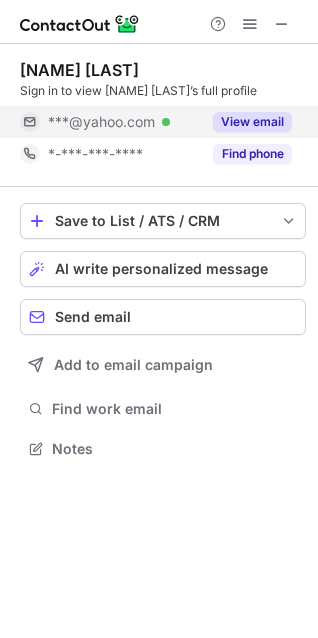 click on "View email" at bounding box center (252, 122) 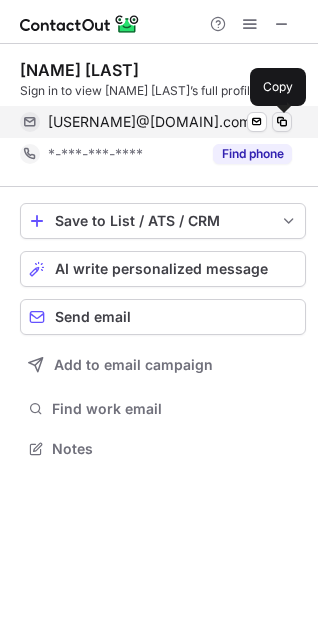 click at bounding box center (282, 122) 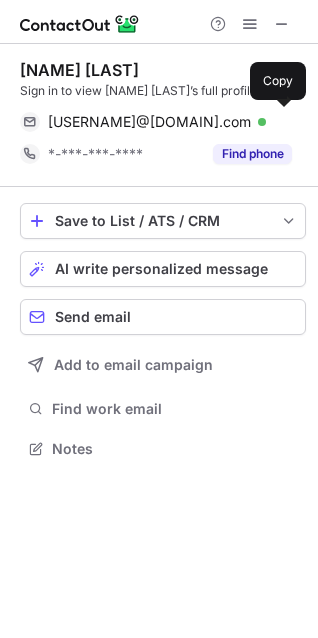type 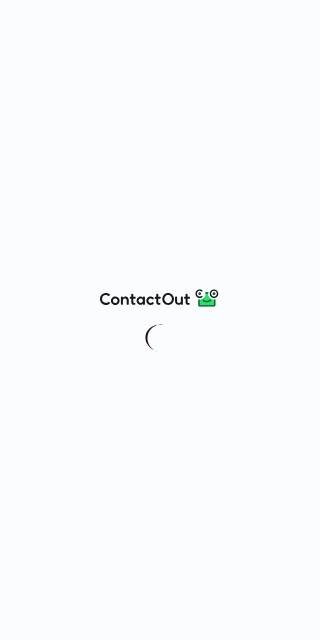 scroll, scrollTop: 0, scrollLeft: 0, axis: both 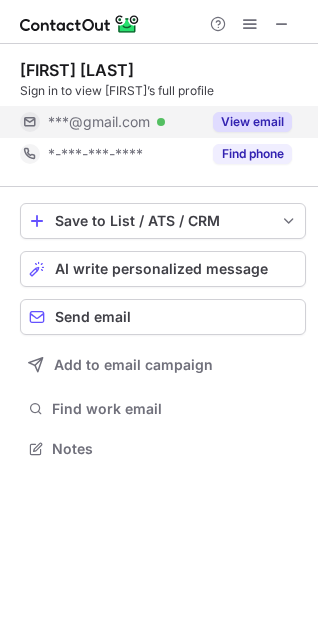 click on "View email" at bounding box center (252, 122) 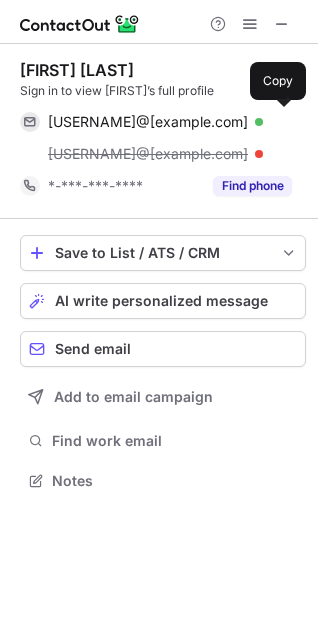 scroll, scrollTop: 9, scrollLeft: 9, axis: both 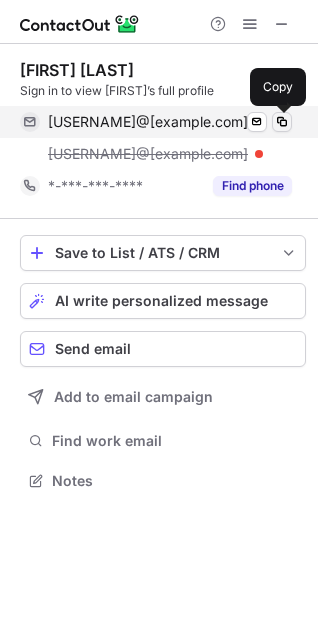 click at bounding box center [282, 122] 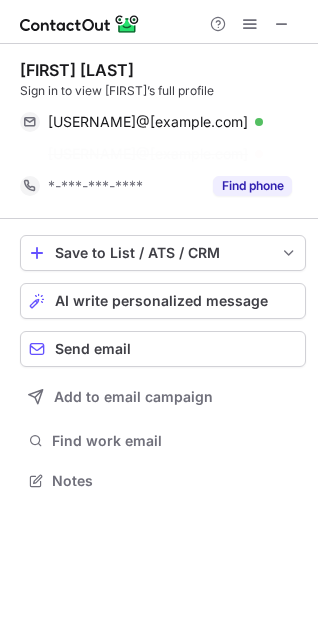scroll, scrollTop: 434, scrollLeft: 318, axis: both 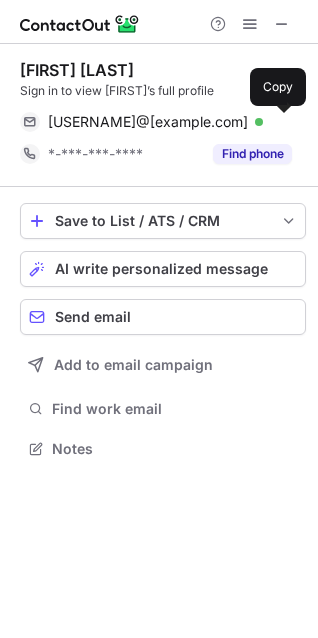 type 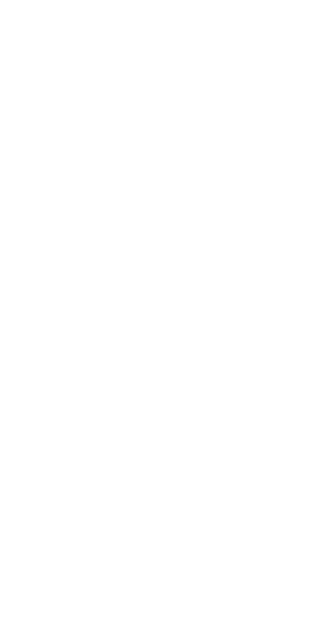 scroll, scrollTop: 0, scrollLeft: 0, axis: both 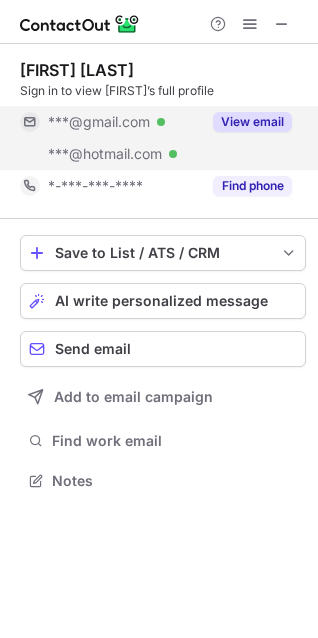 click on "View email" at bounding box center (252, 122) 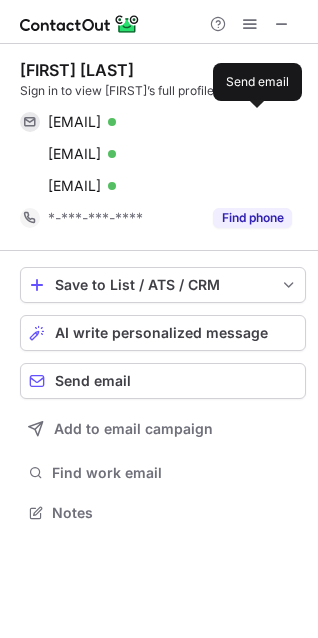 scroll, scrollTop: 9, scrollLeft: 9, axis: both 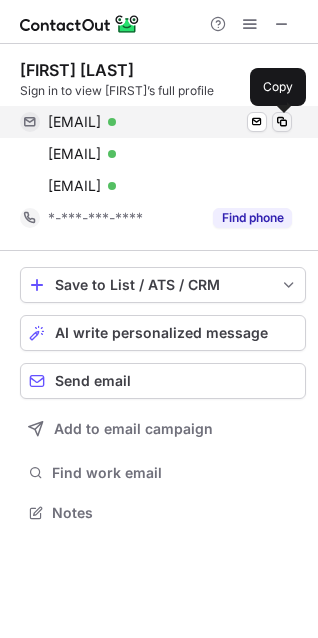 click at bounding box center (282, 122) 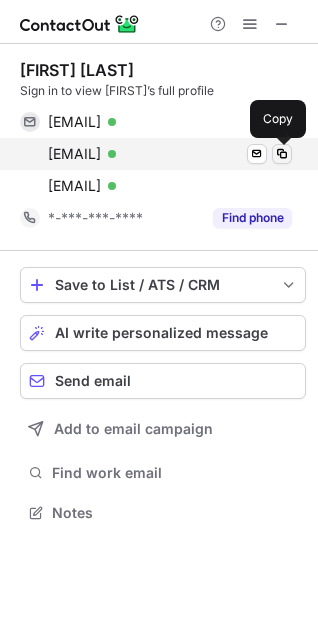 click at bounding box center (282, 154) 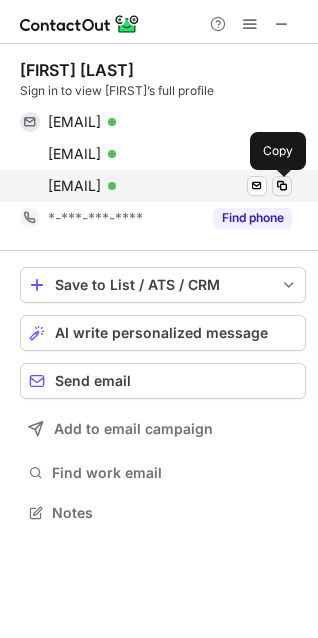 click at bounding box center [282, 186] 